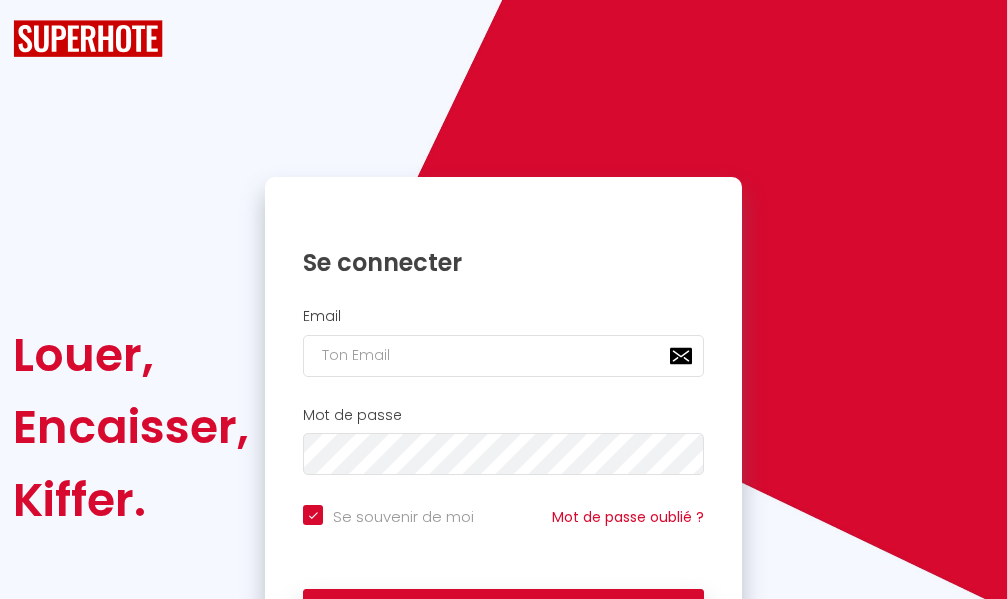 scroll, scrollTop: 0, scrollLeft: 0, axis: both 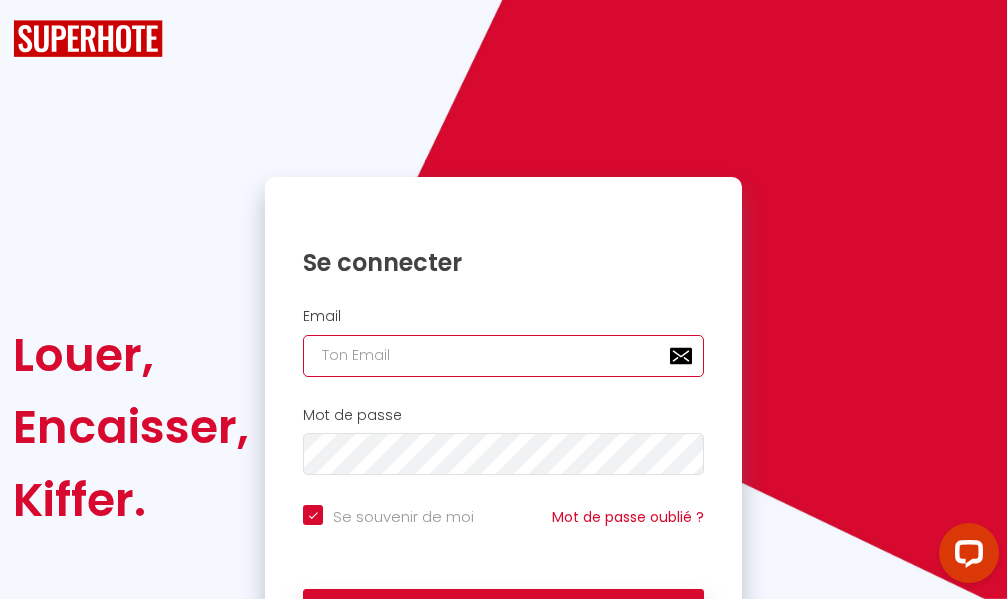 click at bounding box center (503, 356) 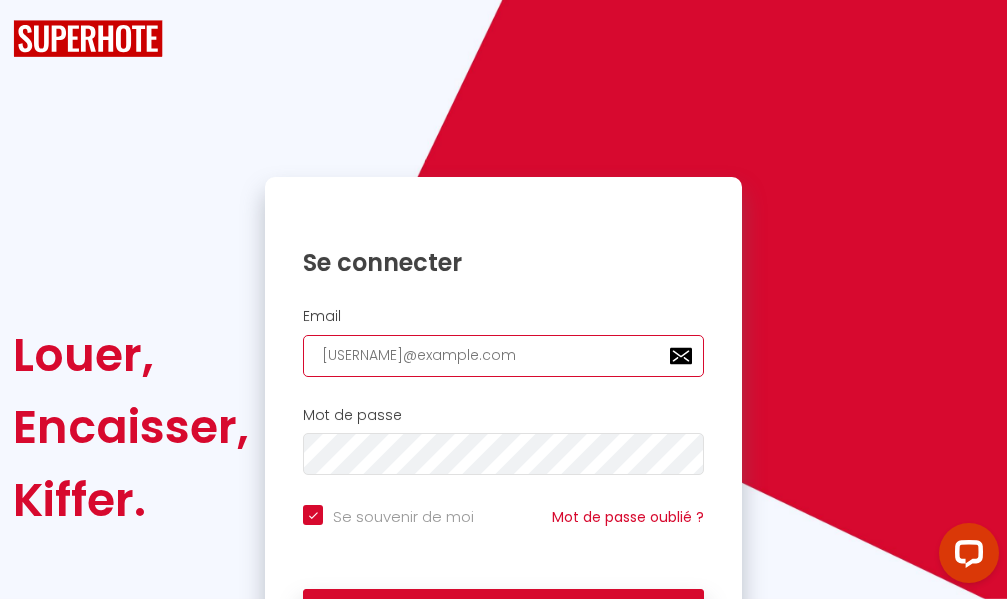 type on "[USERNAME]@example.com" 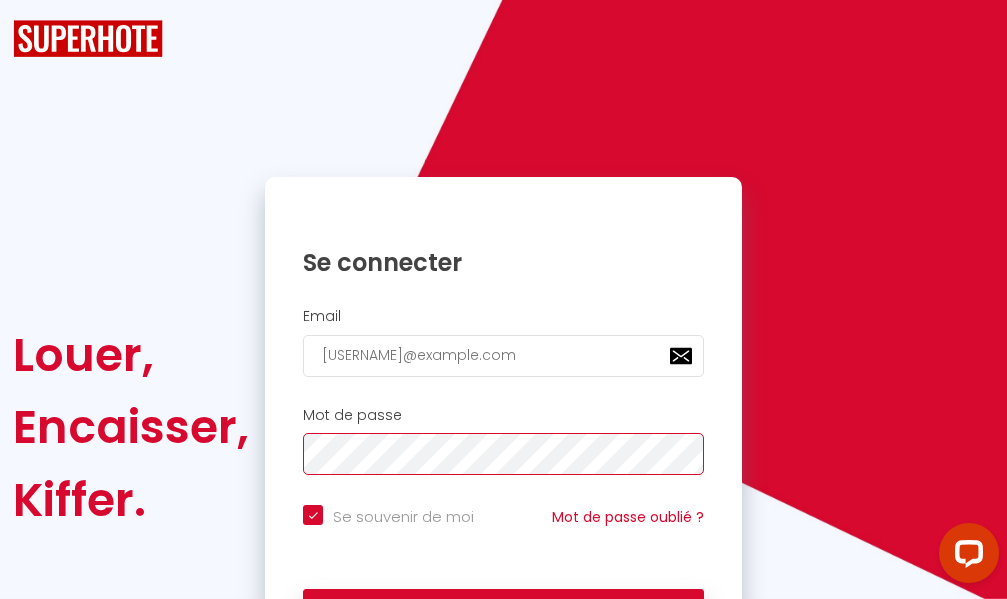 click on "Se connecter" at bounding box center (503, 614) 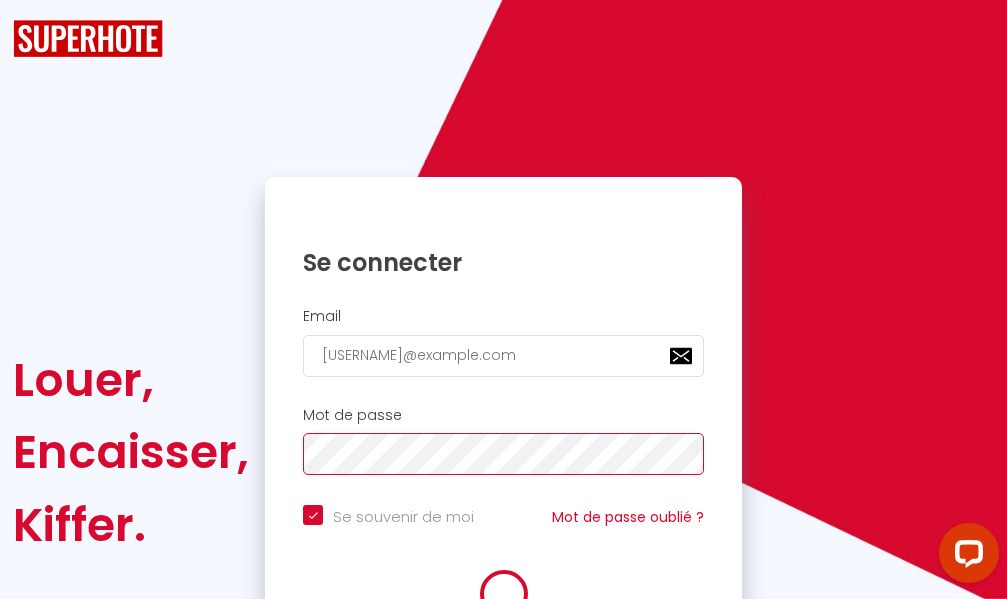 click on "Se connecter" at bounding box center (503, 664) 